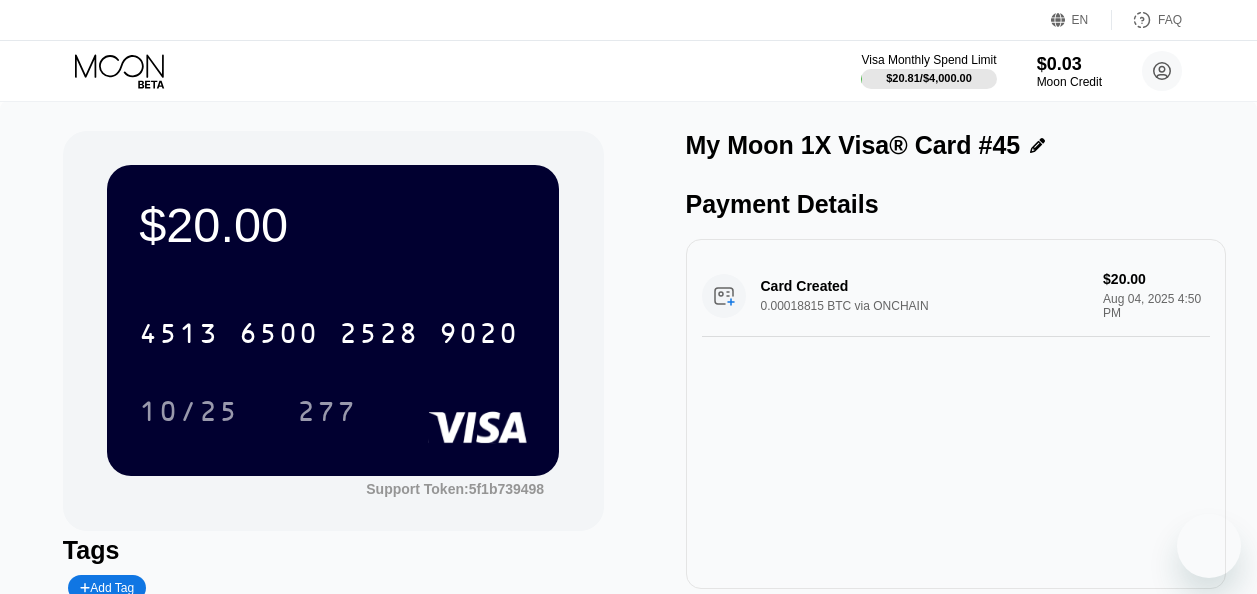 scroll, scrollTop: 0, scrollLeft: 0, axis: both 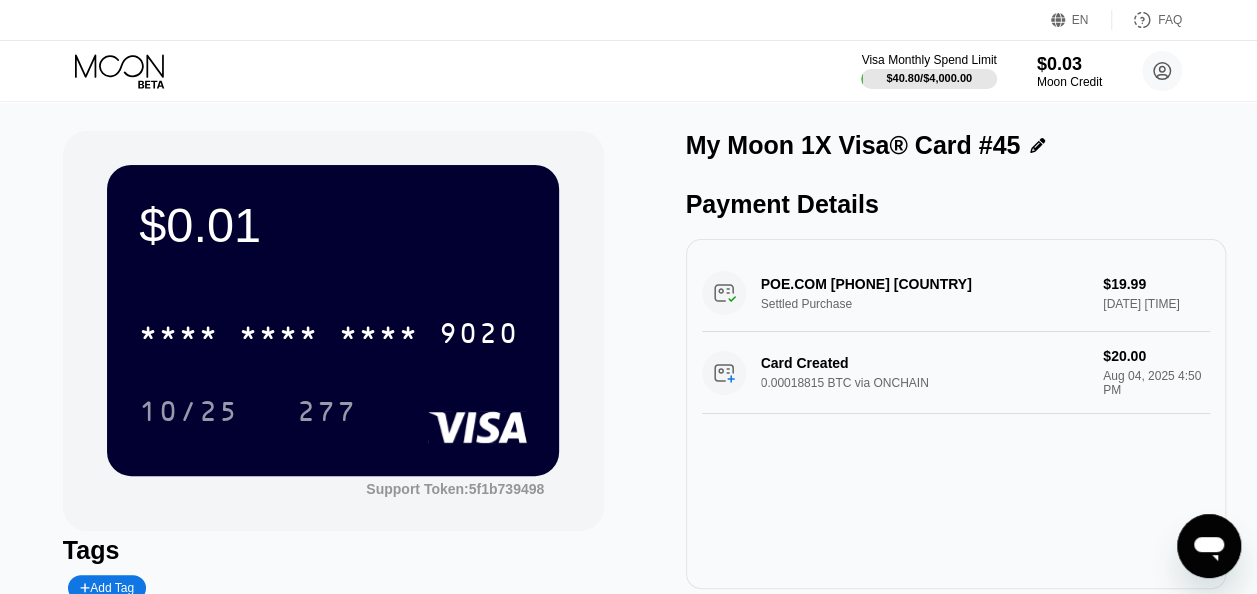 click 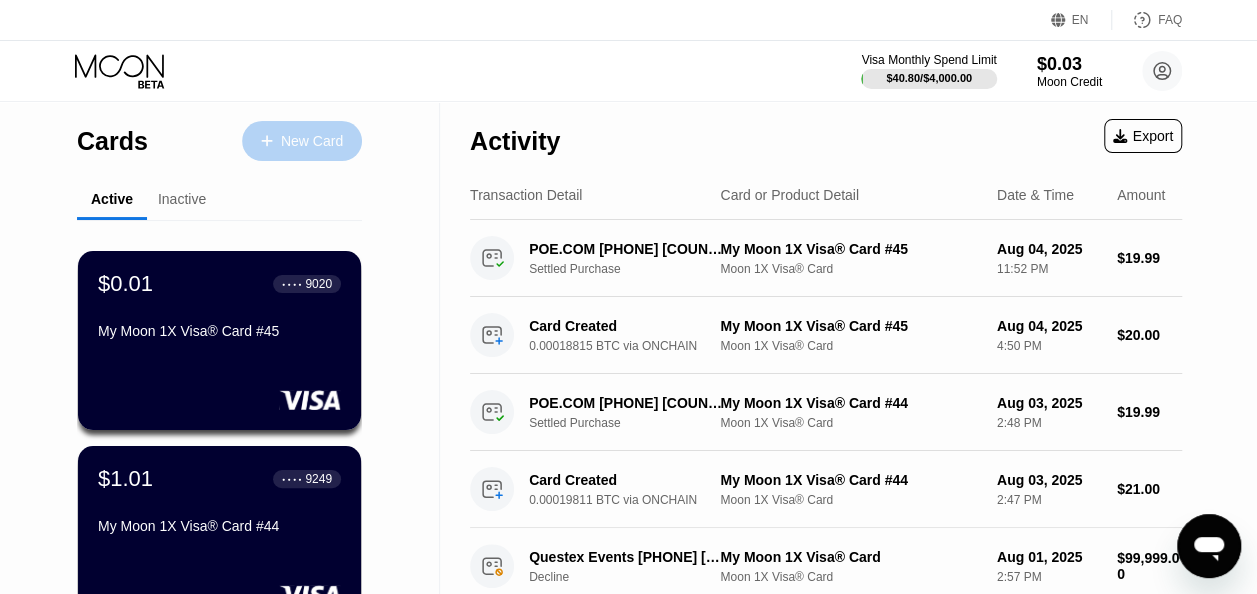 click on "New Card" at bounding box center [312, 141] 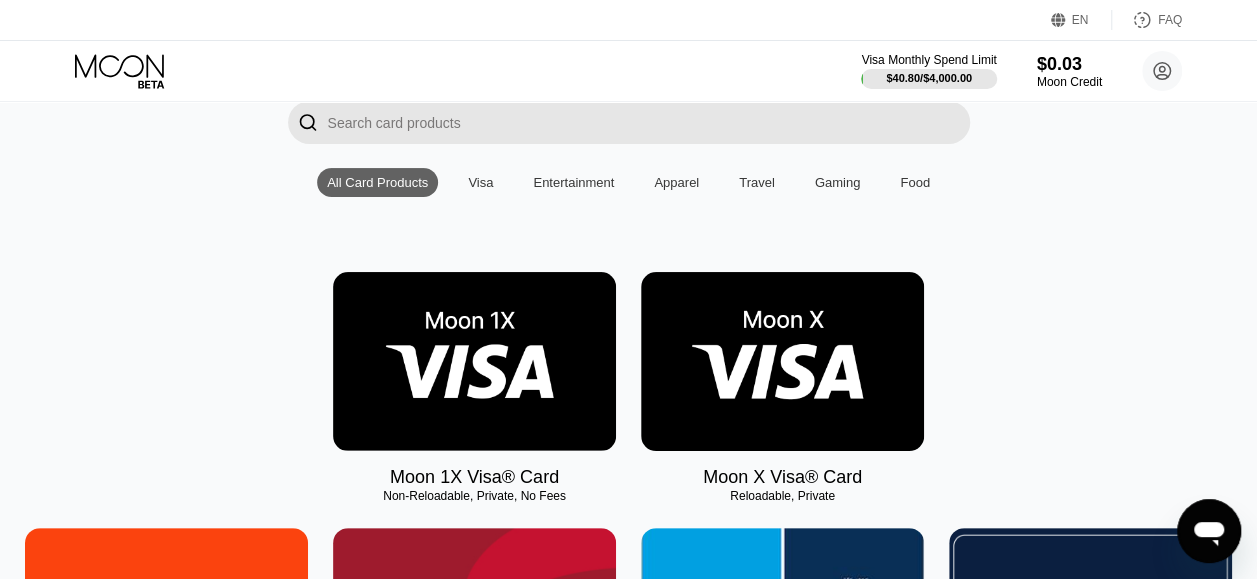 scroll, scrollTop: 300, scrollLeft: 0, axis: vertical 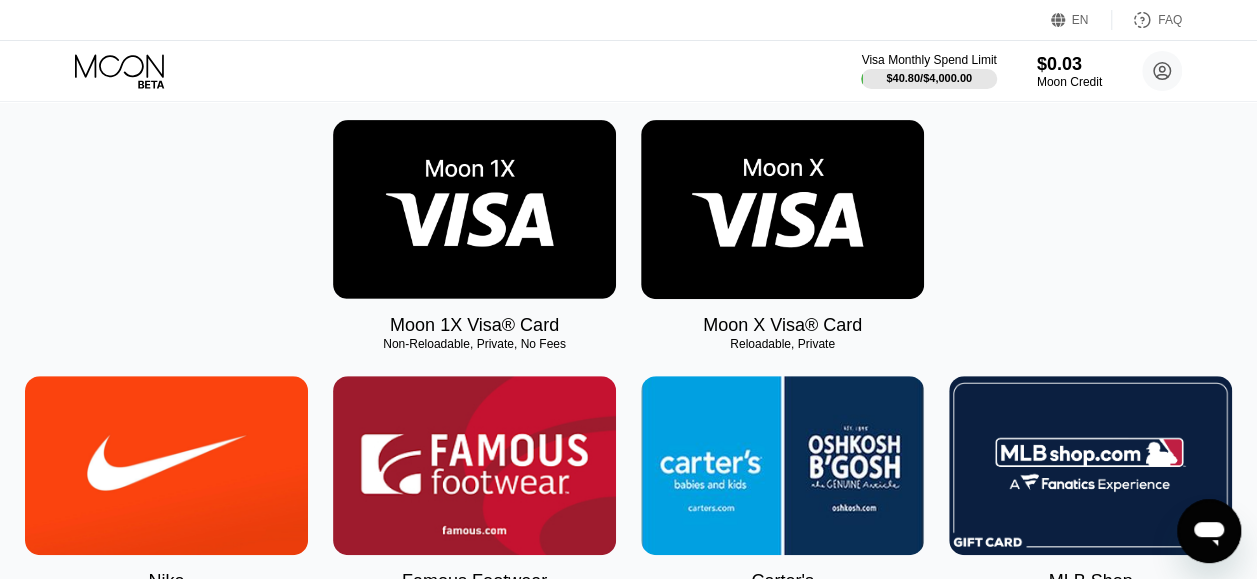 click at bounding box center [474, 209] 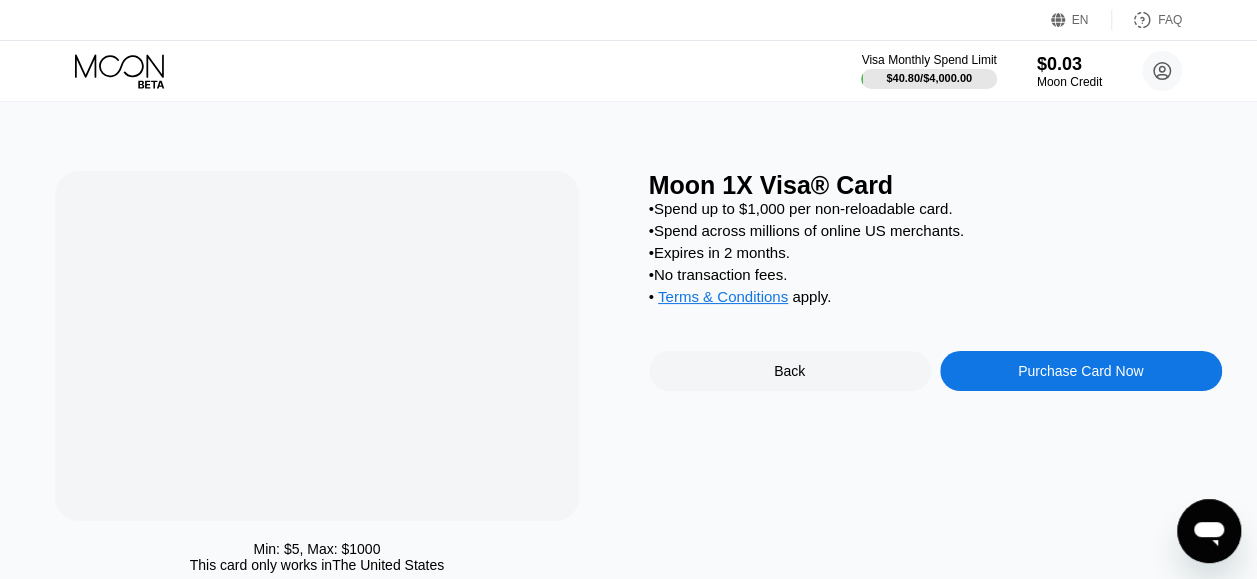 scroll, scrollTop: 0, scrollLeft: 0, axis: both 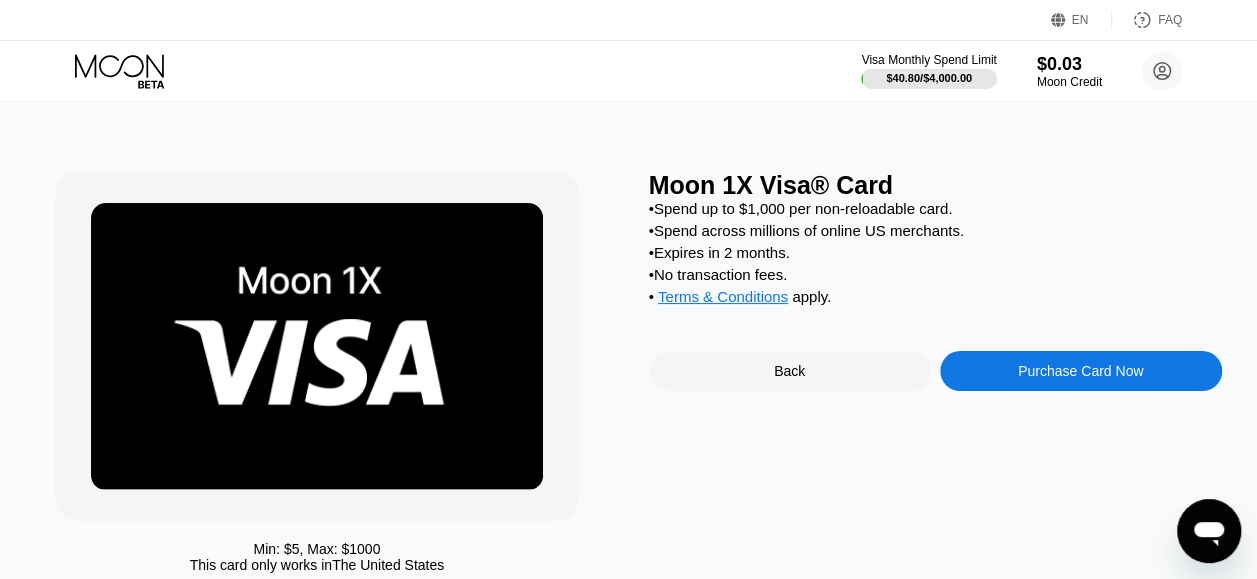 click on "Purchase Card Now" at bounding box center (1081, 371) 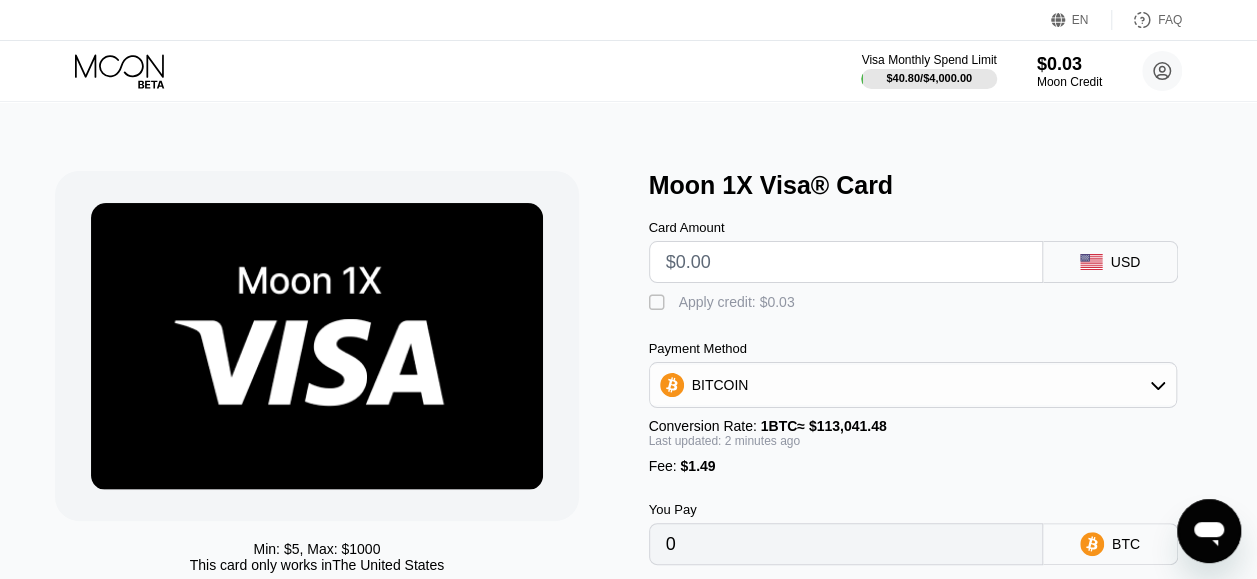 click at bounding box center (846, 262) 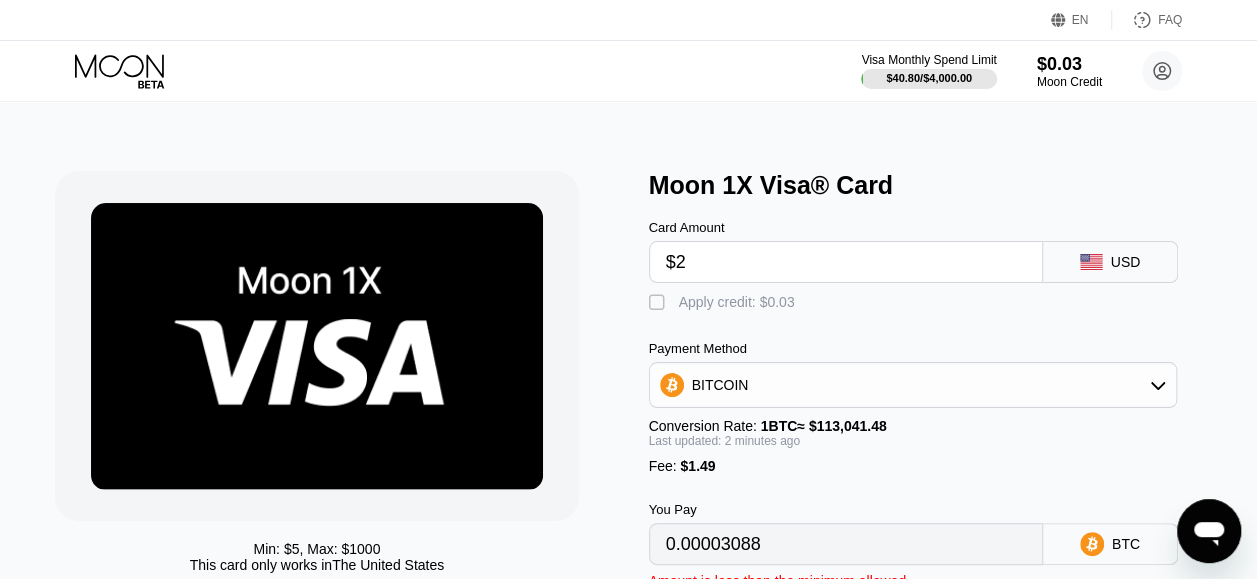 type on "0.00003088" 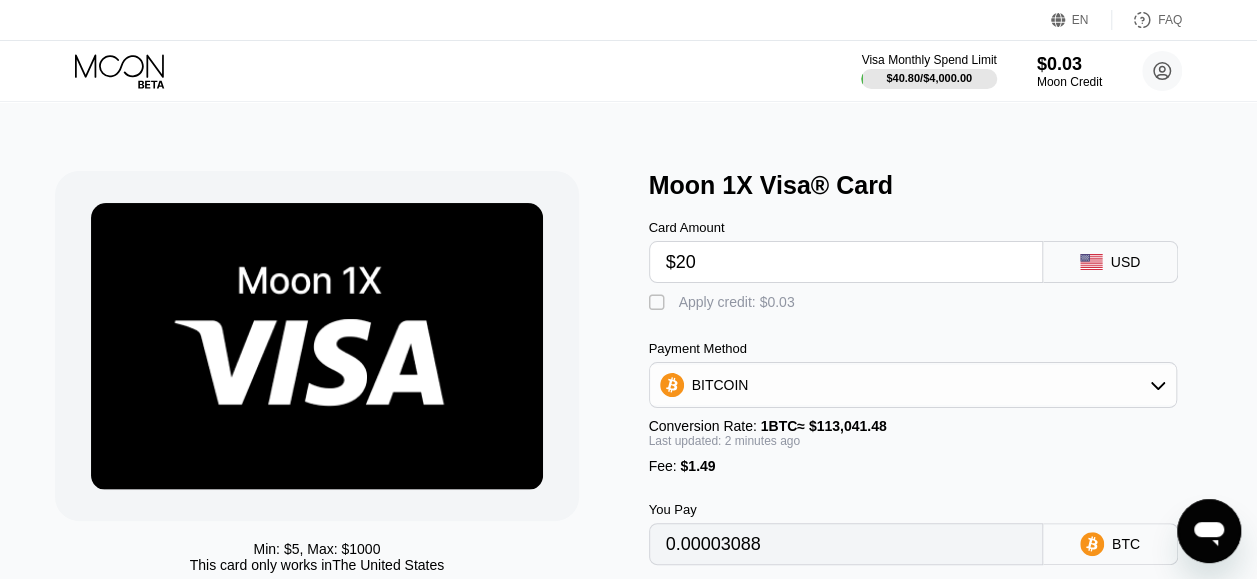 type on "0.00019011" 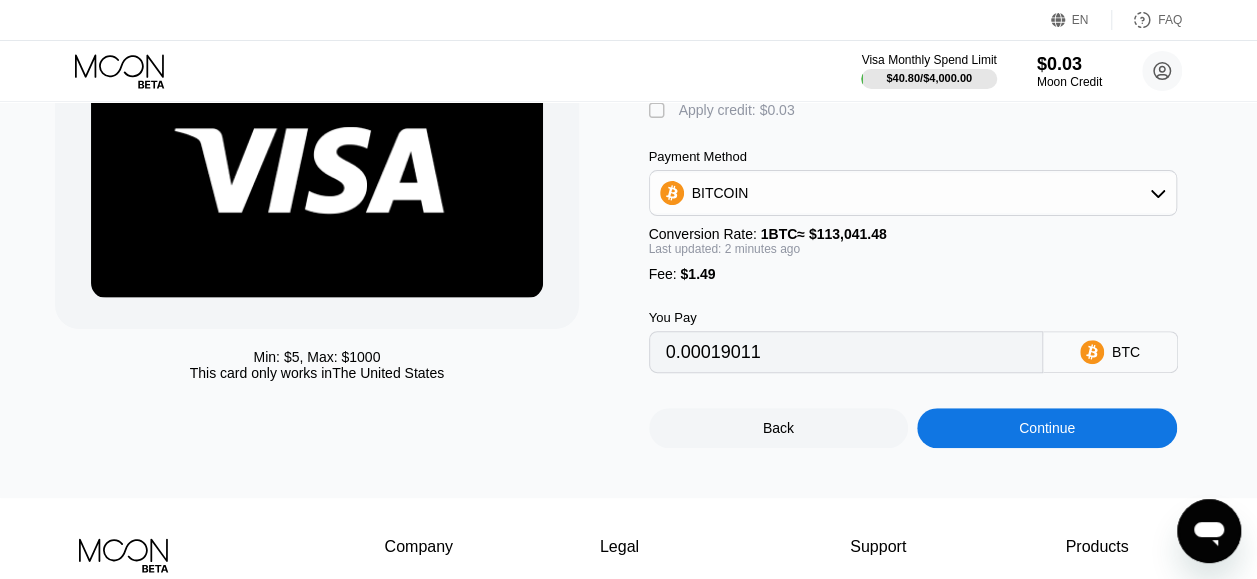 scroll, scrollTop: 200, scrollLeft: 0, axis: vertical 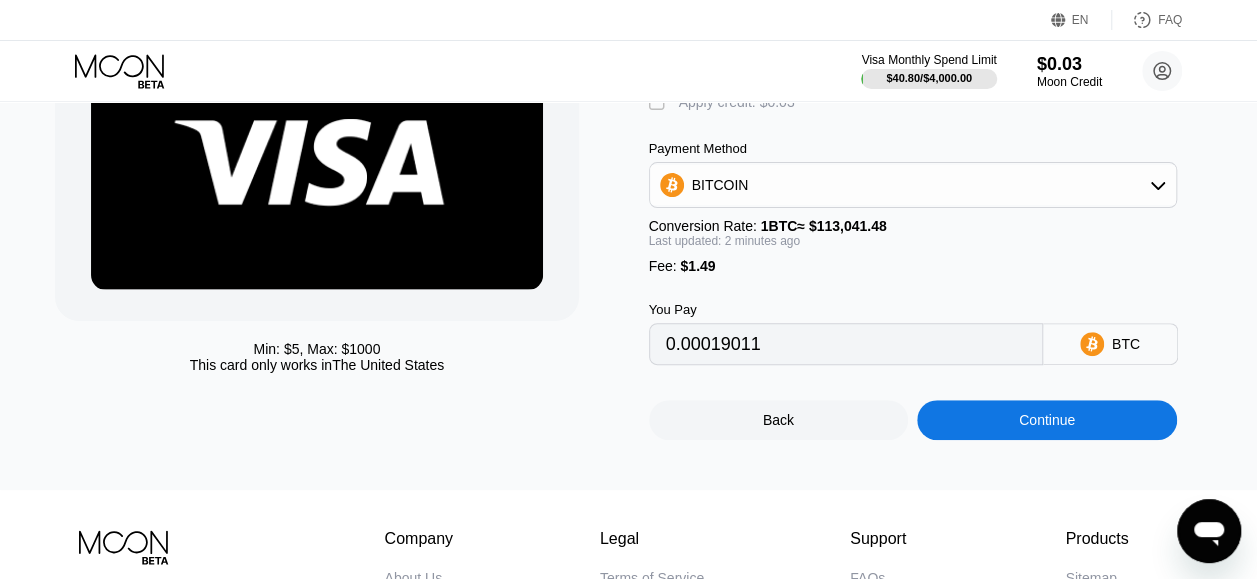 type on "$20" 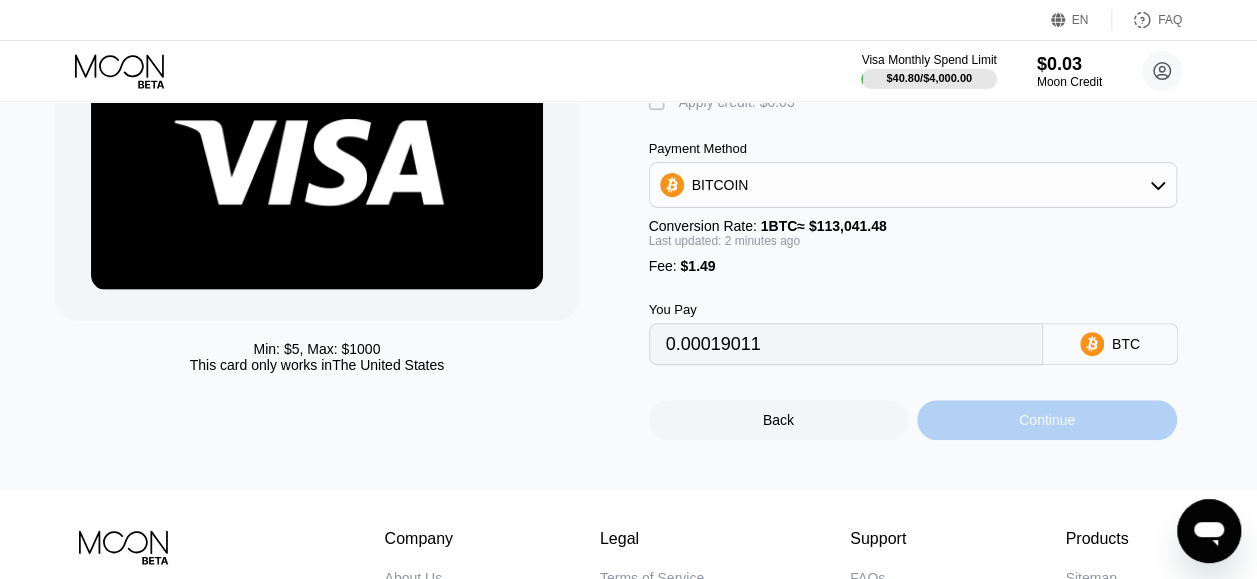 click on "Continue" at bounding box center (1047, 420) 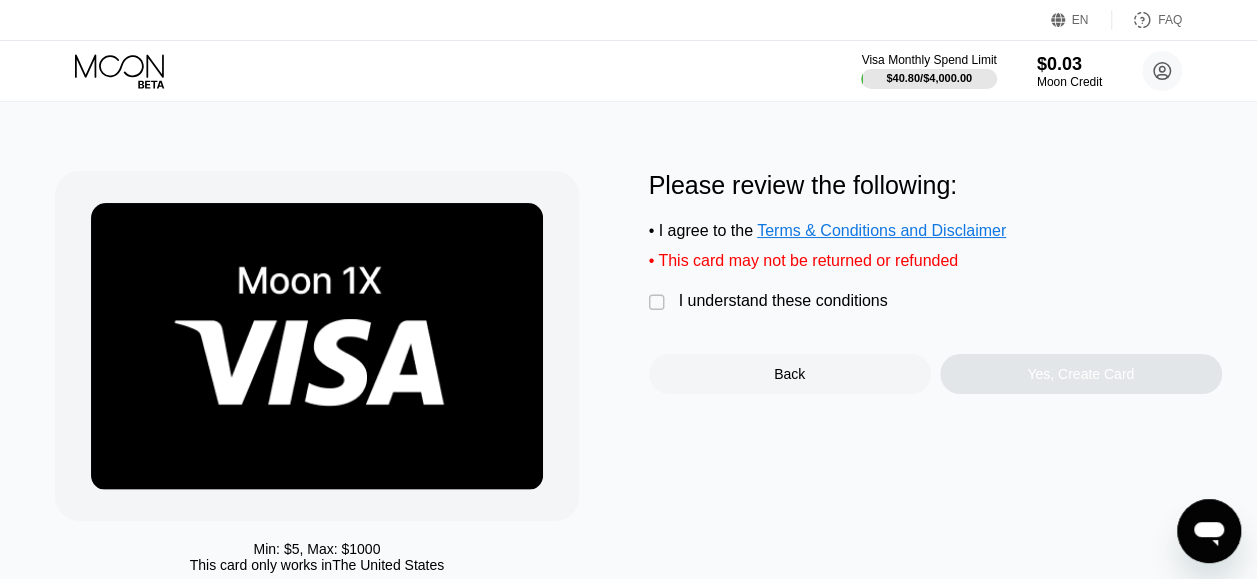 scroll, scrollTop: 0, scrollLeft: 0, axis: both 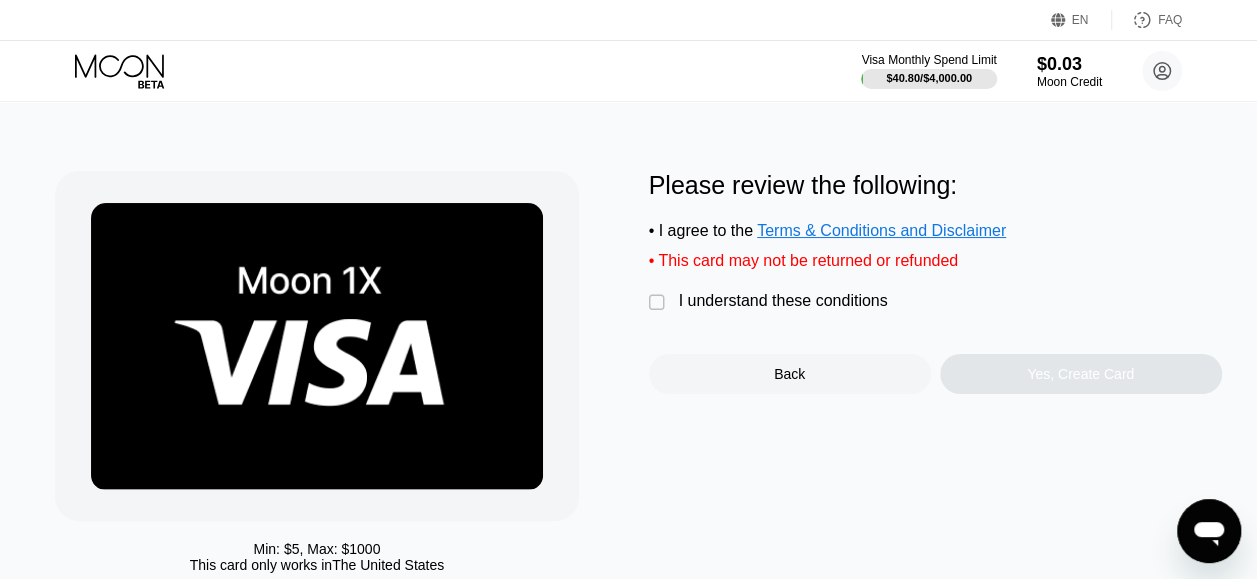 click on "I understand these conditions" at bounding box center [783, 301] 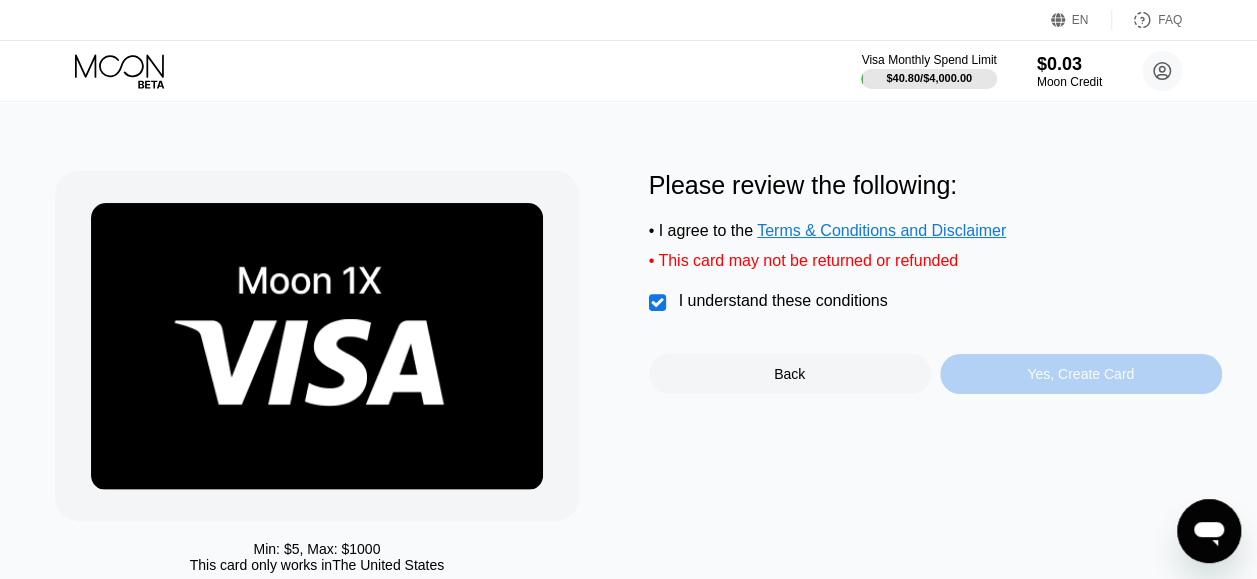 click on "Yes, Create Card" at bounding box center (1081, 374) 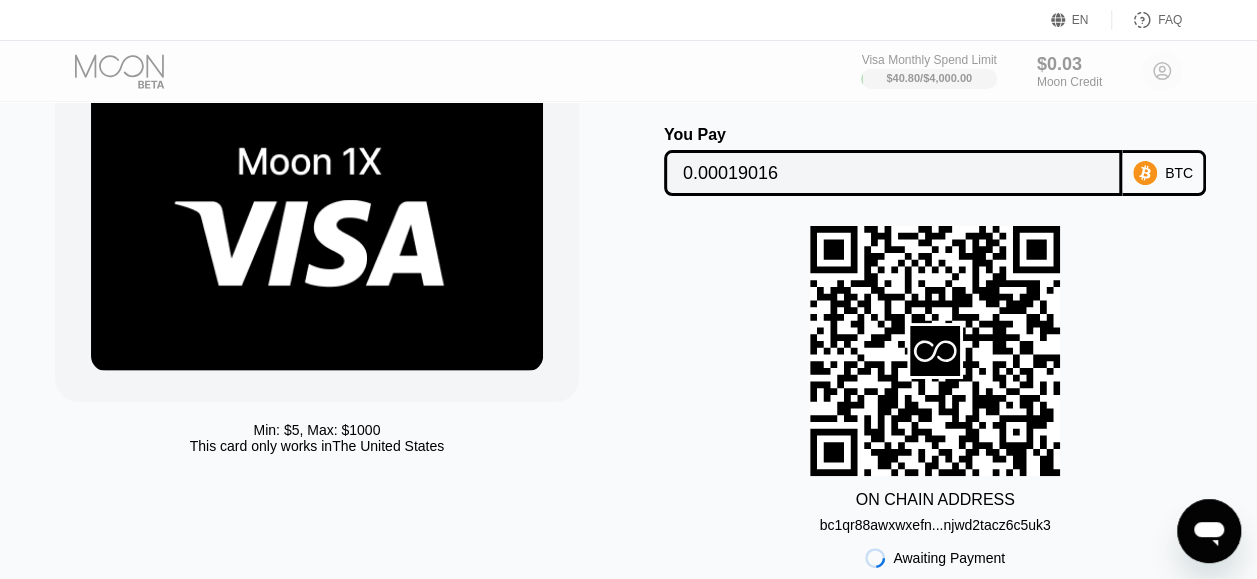 scroll, scrollTop: 0, scrollLeft: 0, axis: both 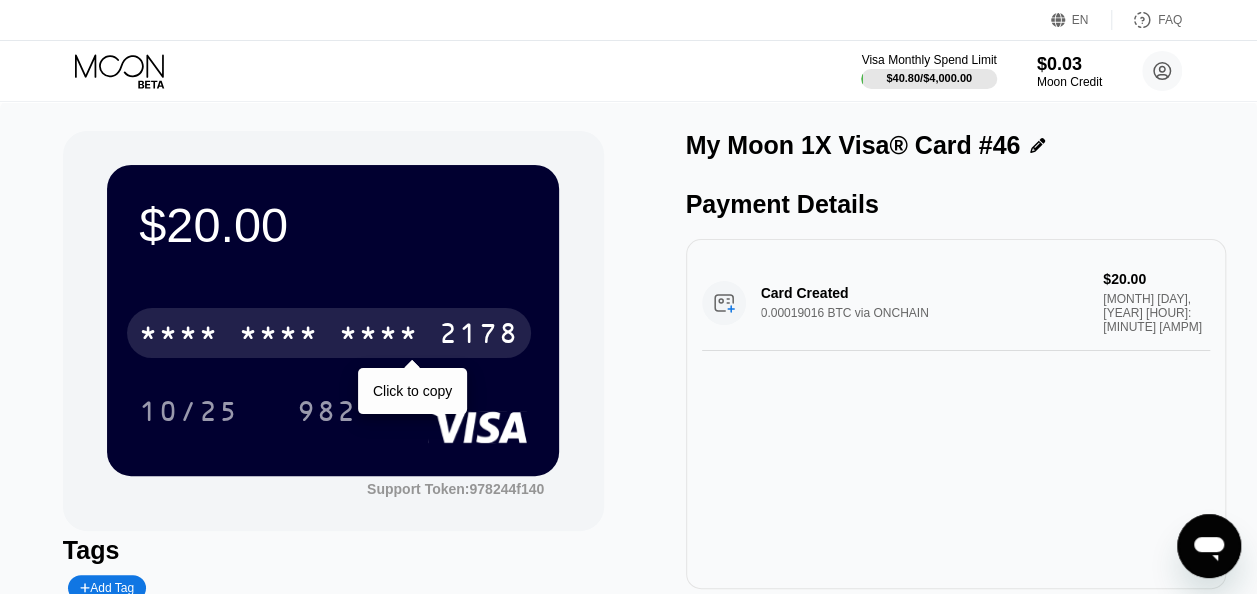 click on "* * * *" at bounding box center (379, 336) 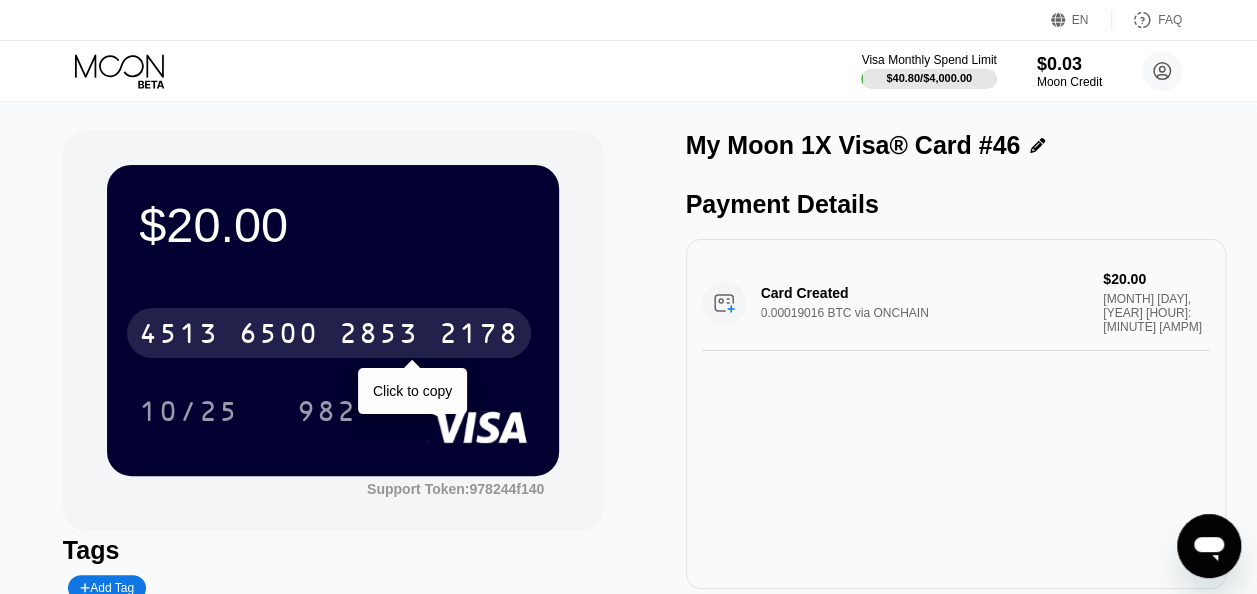 click on "2853" at bounding box center (379, 336) 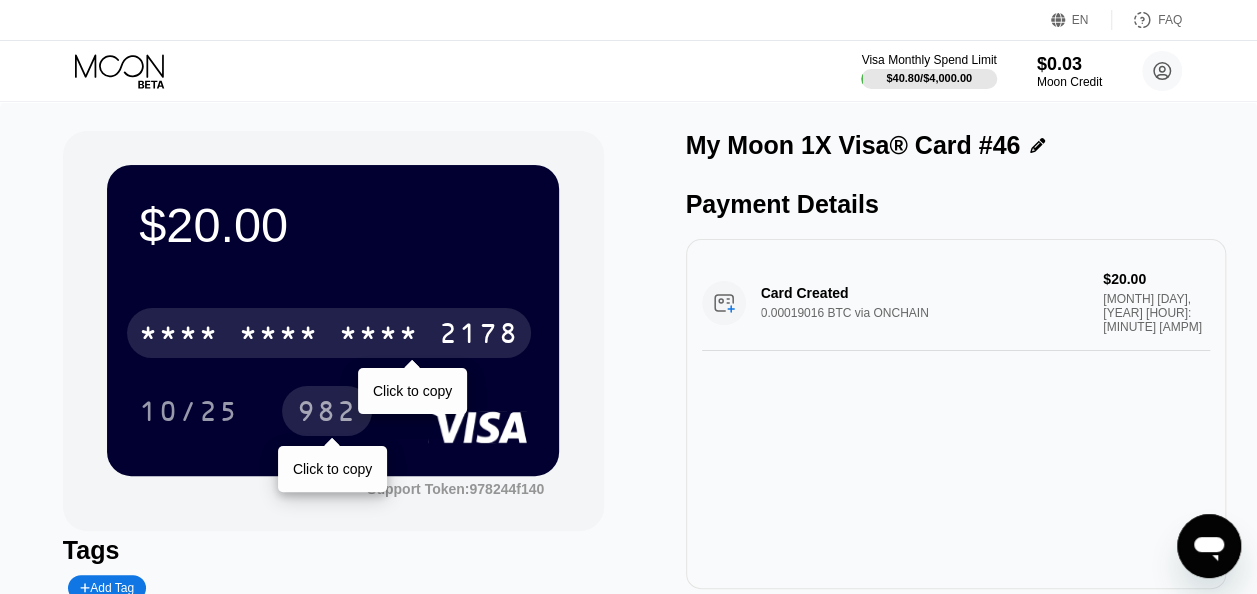click on "982" at bounding box center [327, 414] 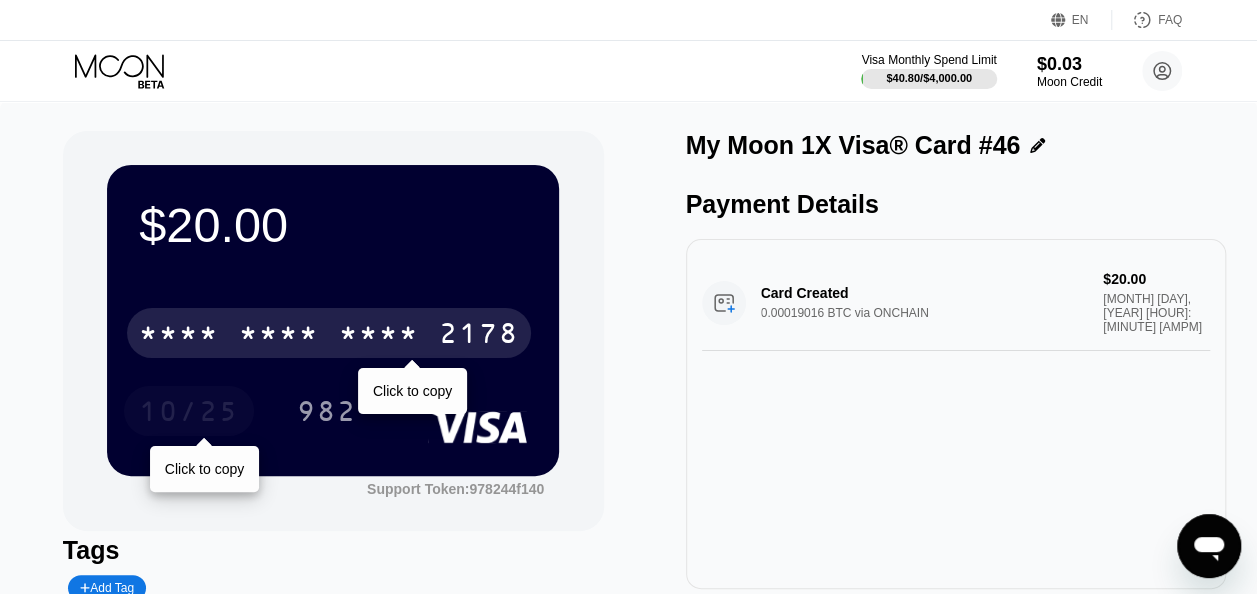 click on "10/25" at bounding box center [189, 414] 